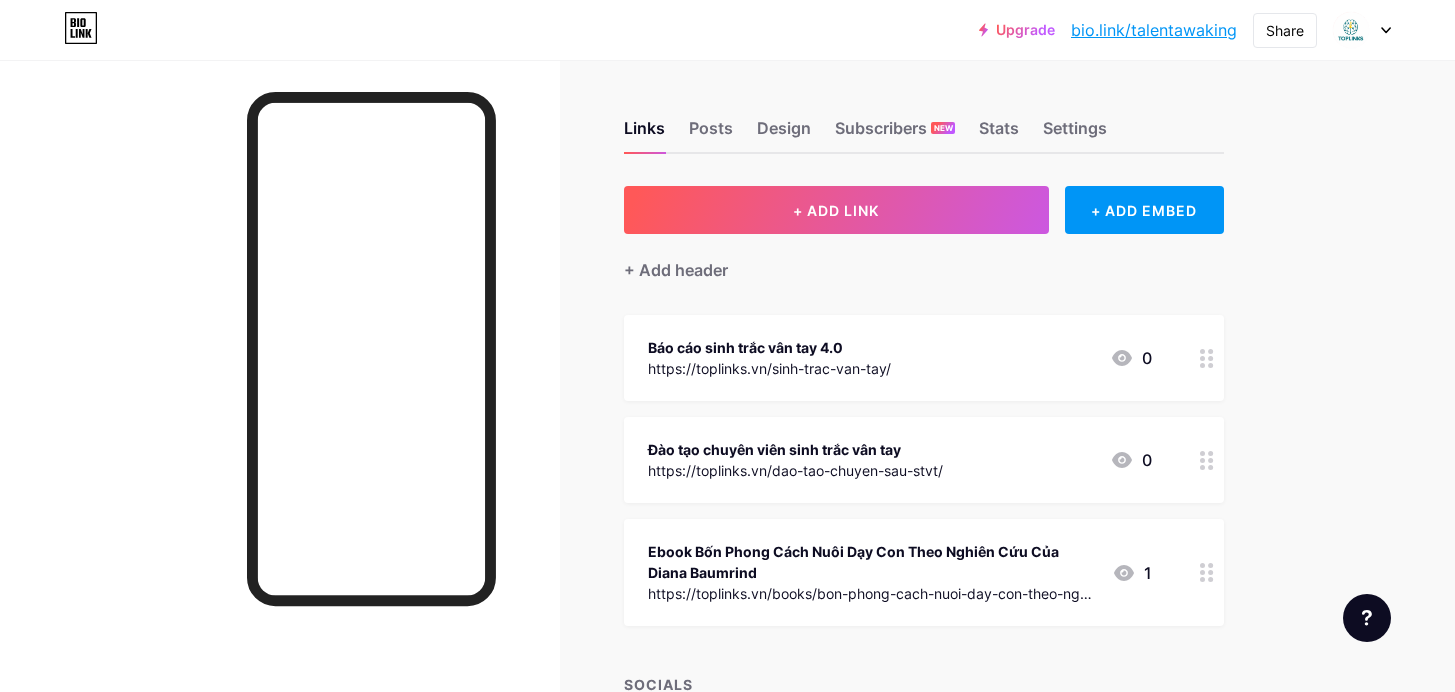 scroll, scrollTop: 0, scrollLeft: 0, axis: both 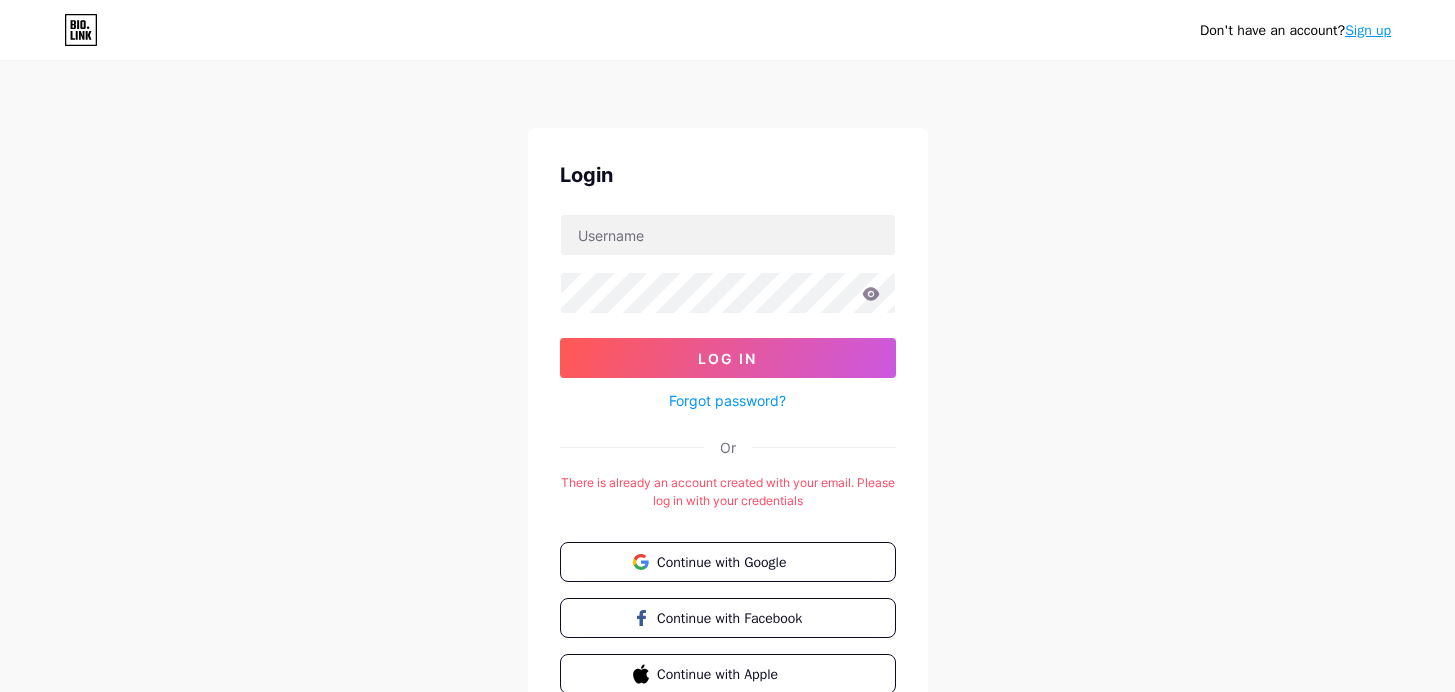 click on "Sign up" at bounding box center (1368, 30) 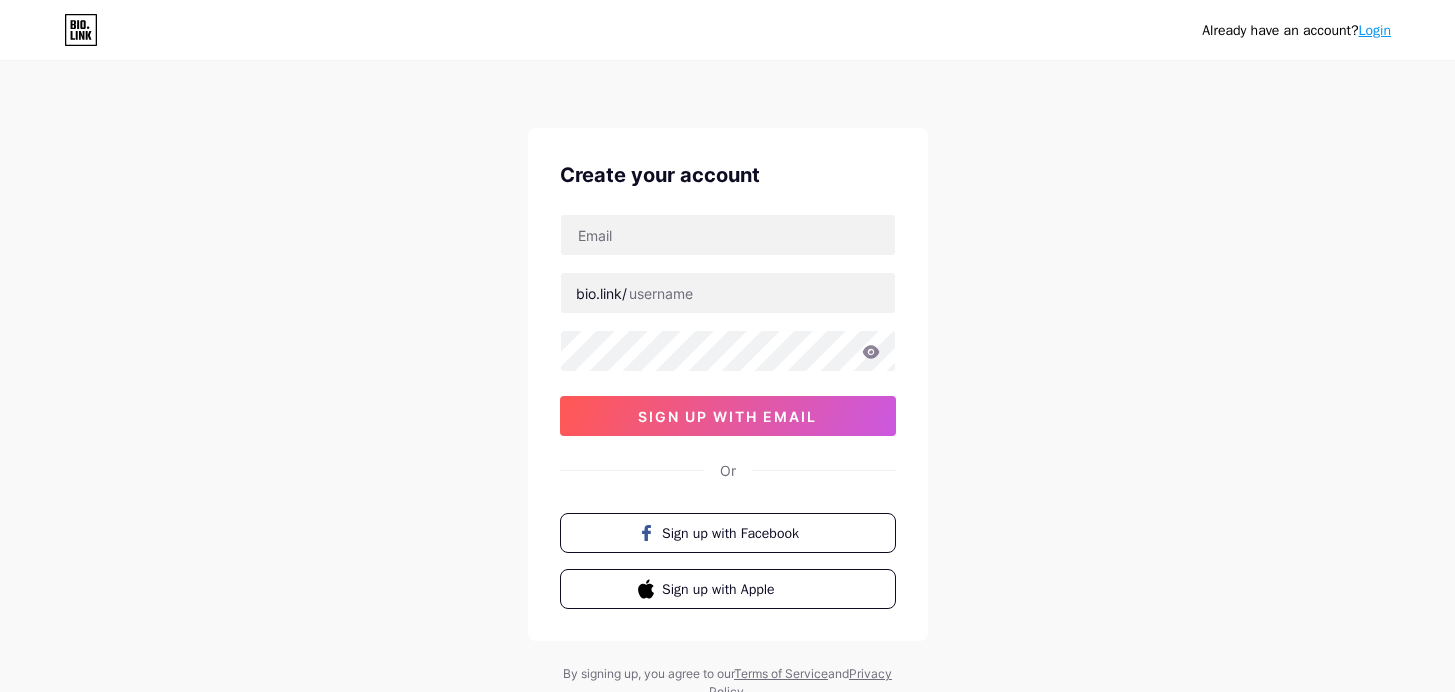 click at bounding box center [81, 30] 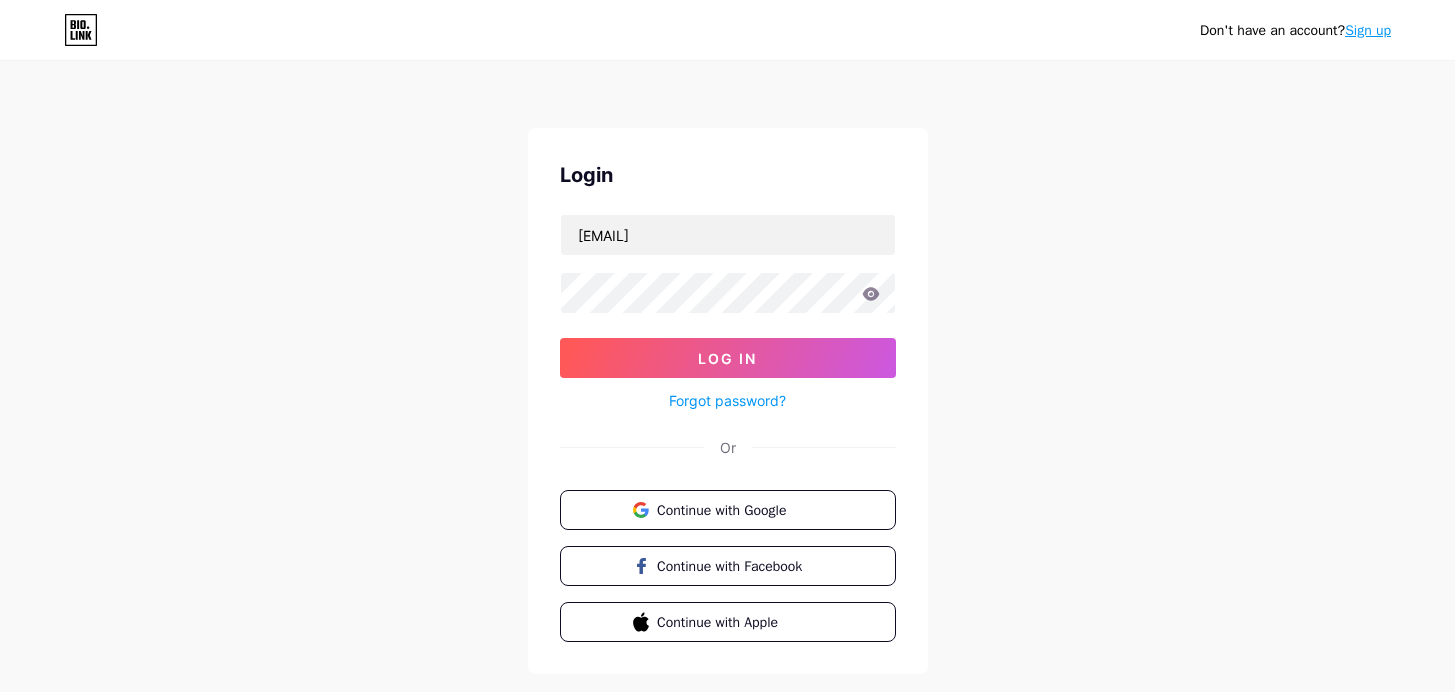 click on "Forgot password?" at bounding box center (728, 395) 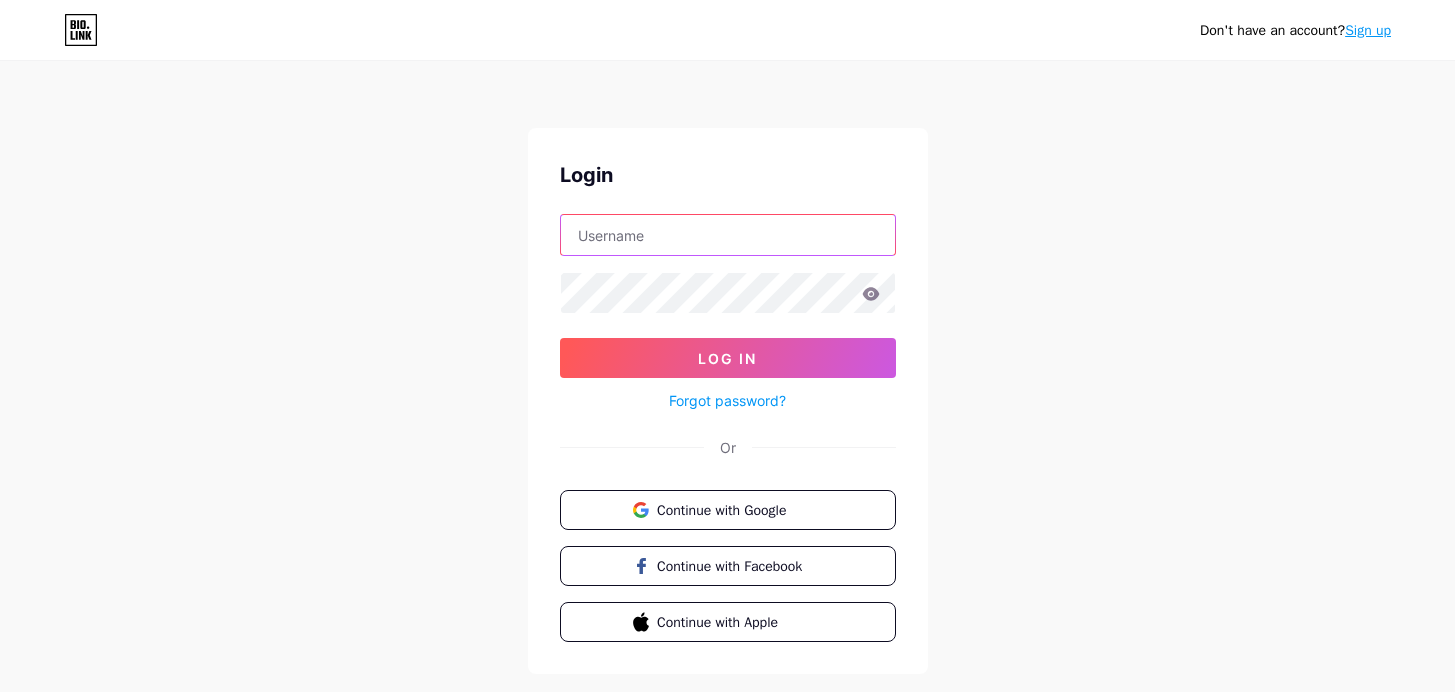 click at bounding box center (728, 235) 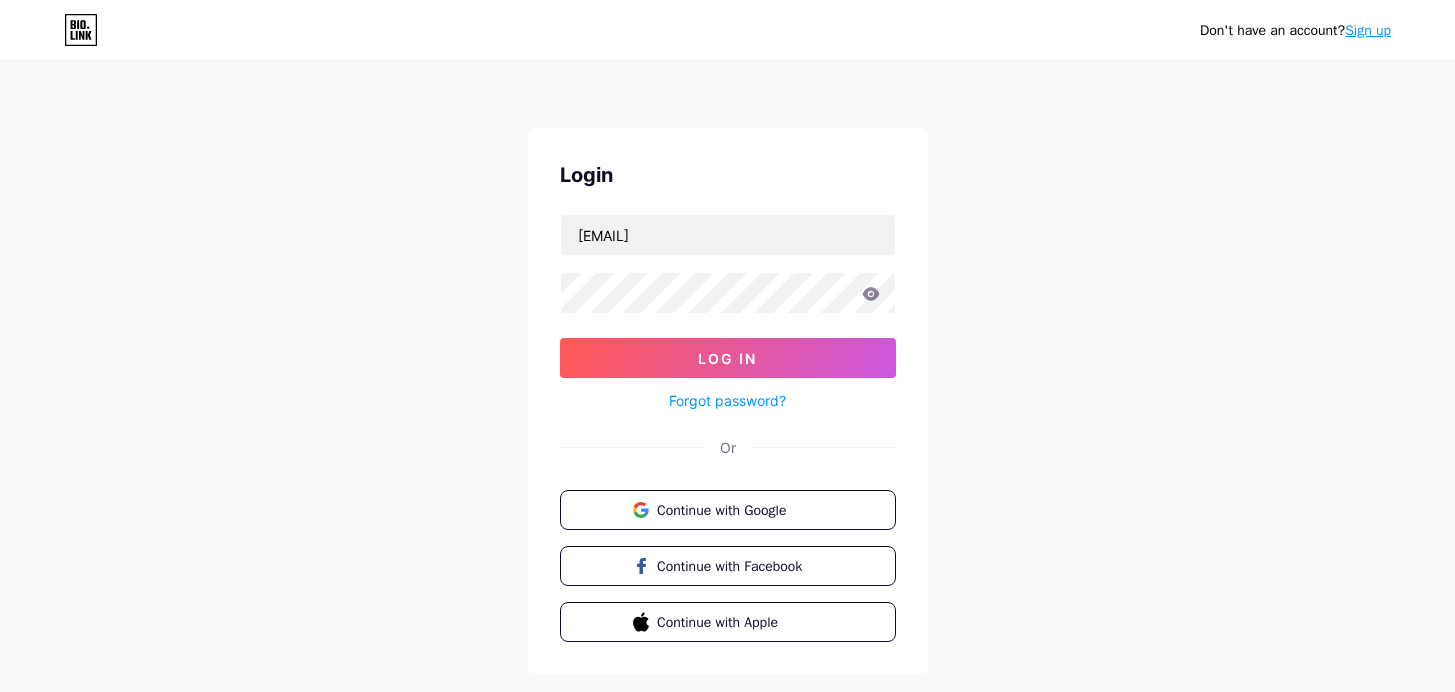 click at bounding box center (0, 0) 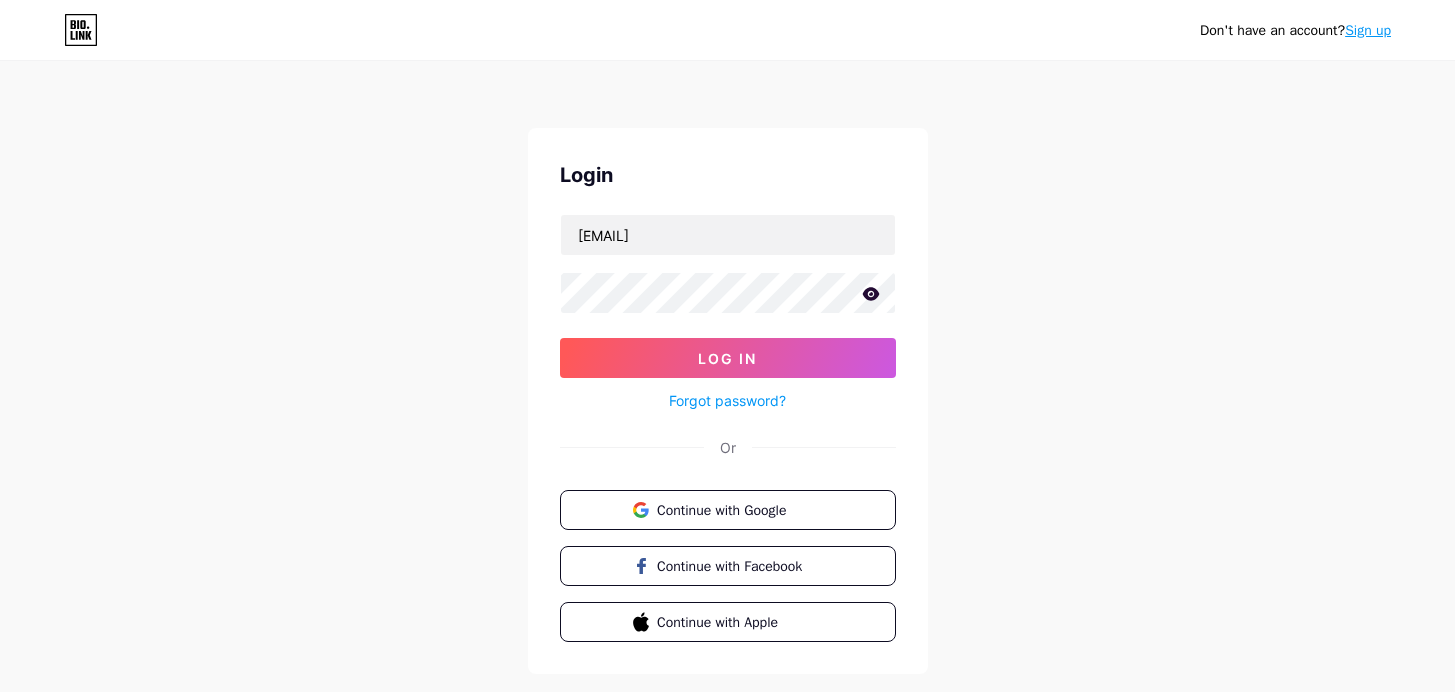 click at bounding box center (0, 0) 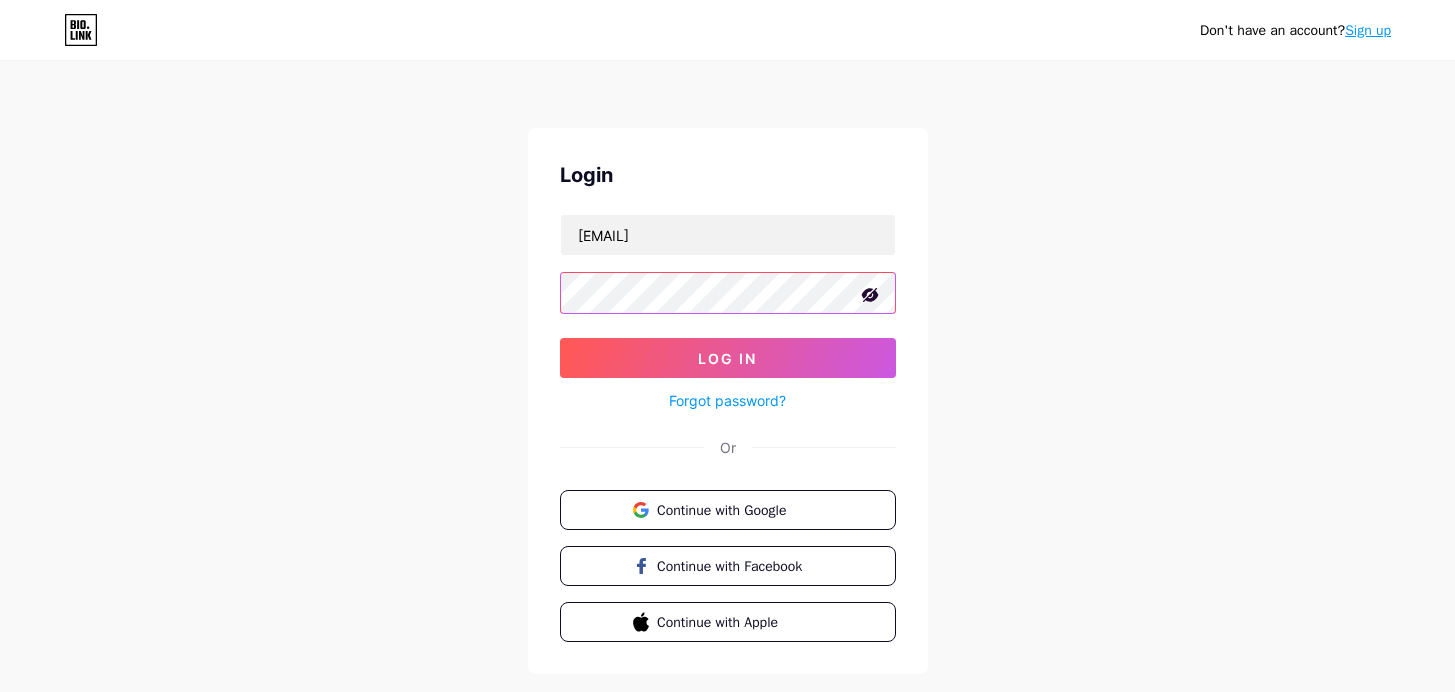 click on "Log In" at bounding box center (728, 358) 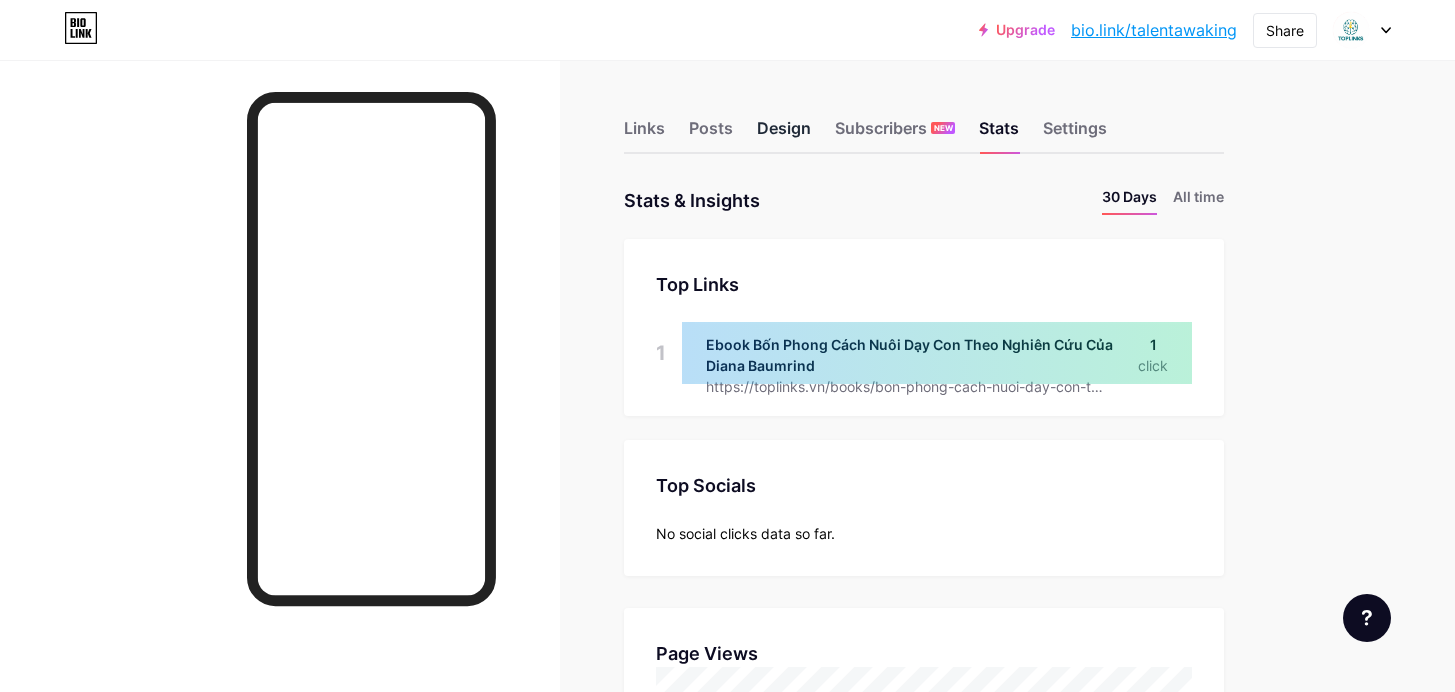 scroll, scrollTop: 999308, scrollLeft: 998545, axis: both 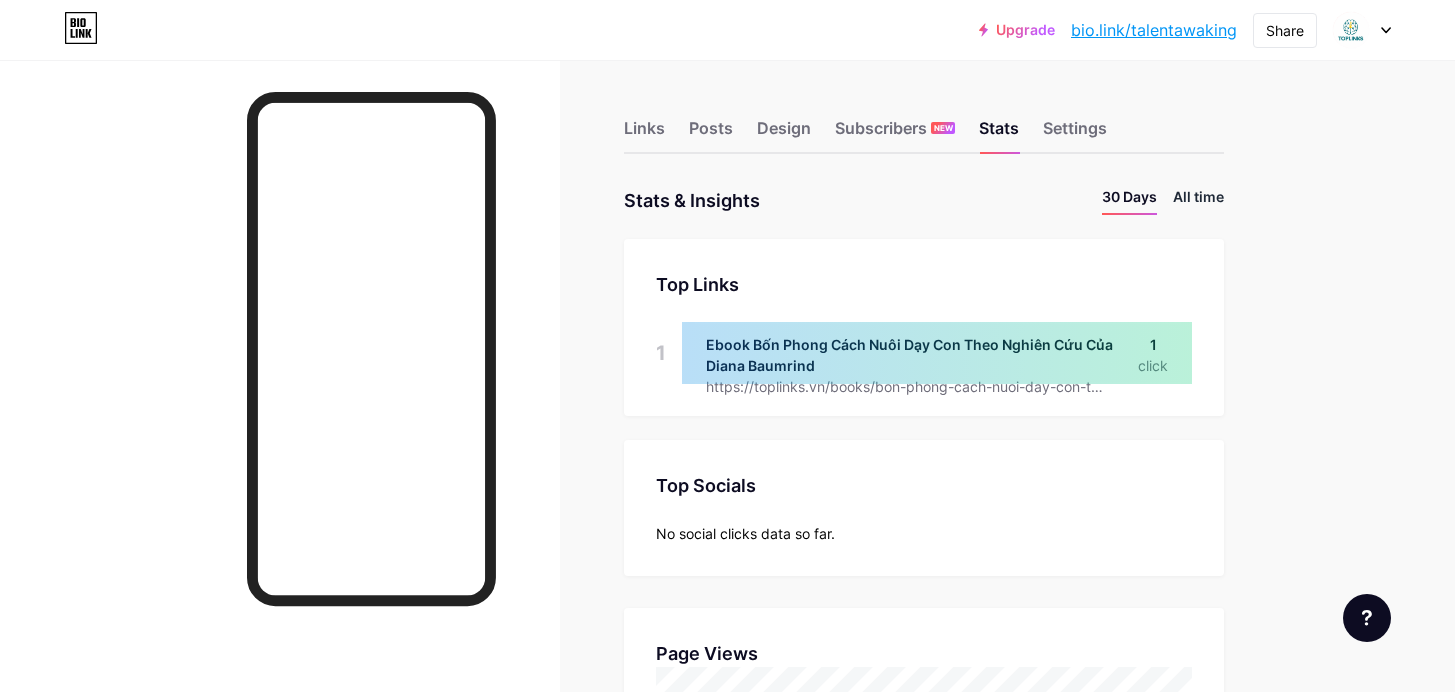 click on "All
time" at bounding box center (1198, 200) 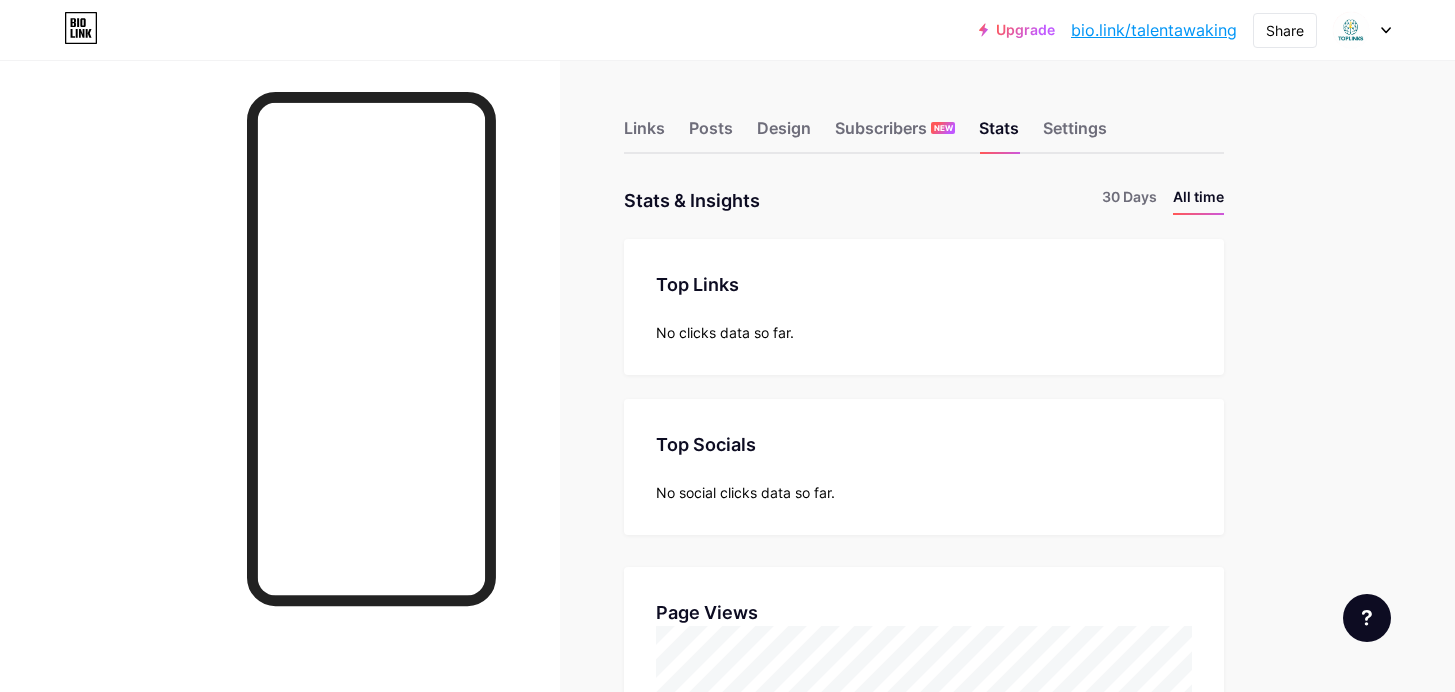 scroll, scrollTop: 999308, scrollLeft: 998545, axis: both 